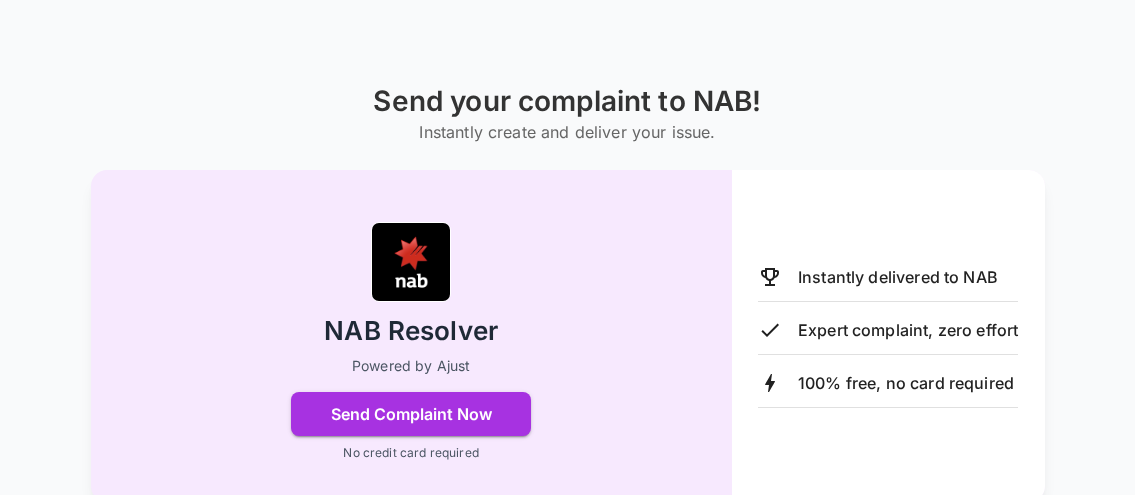 scroll, scrollTop: 204, scrollLeft: 0, axis: vertical 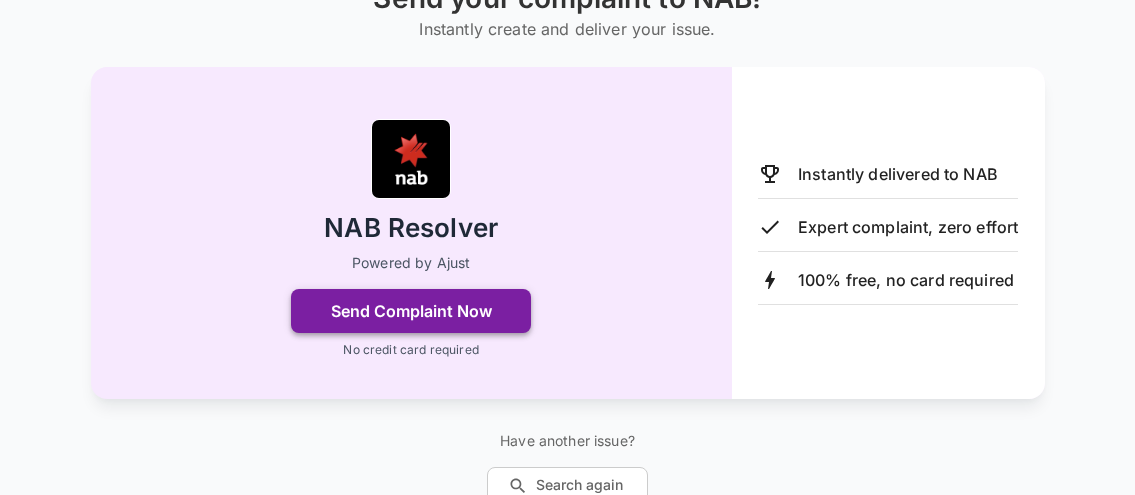 click on "Send Complaint Now" at bounding box center (411, 311) 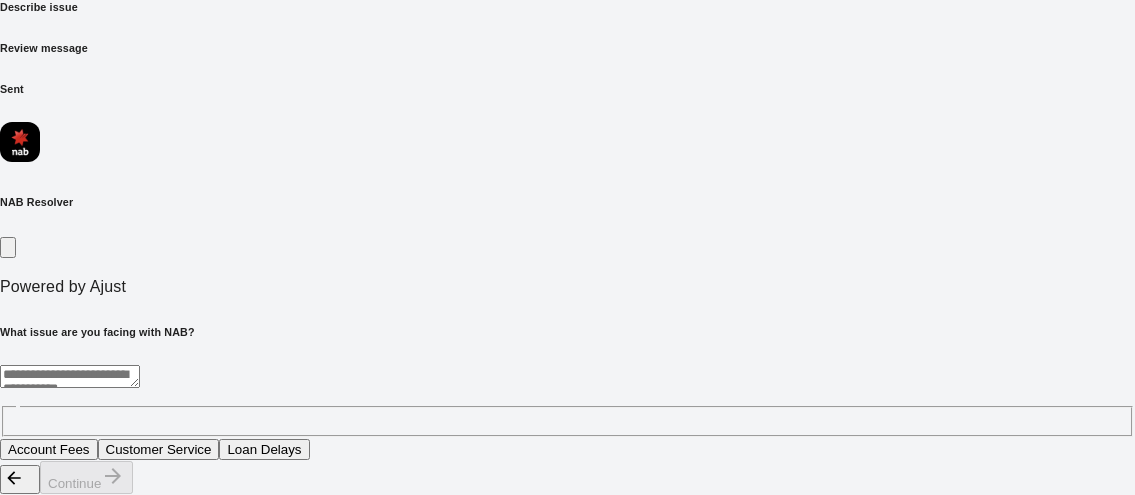 scroll, scrollTop: 22, scrollLeft: 0, axis: vertical 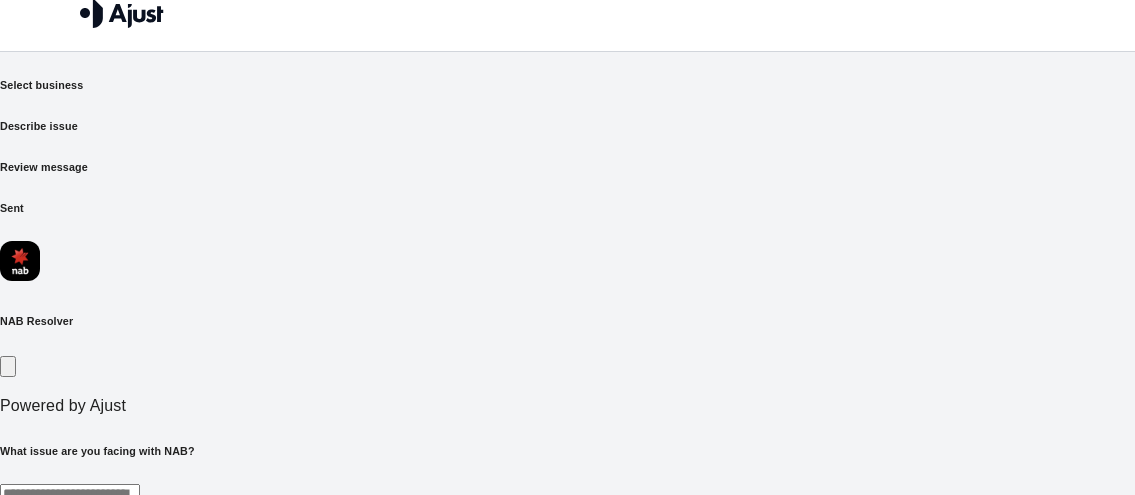 click at bounding box center (70, 495) 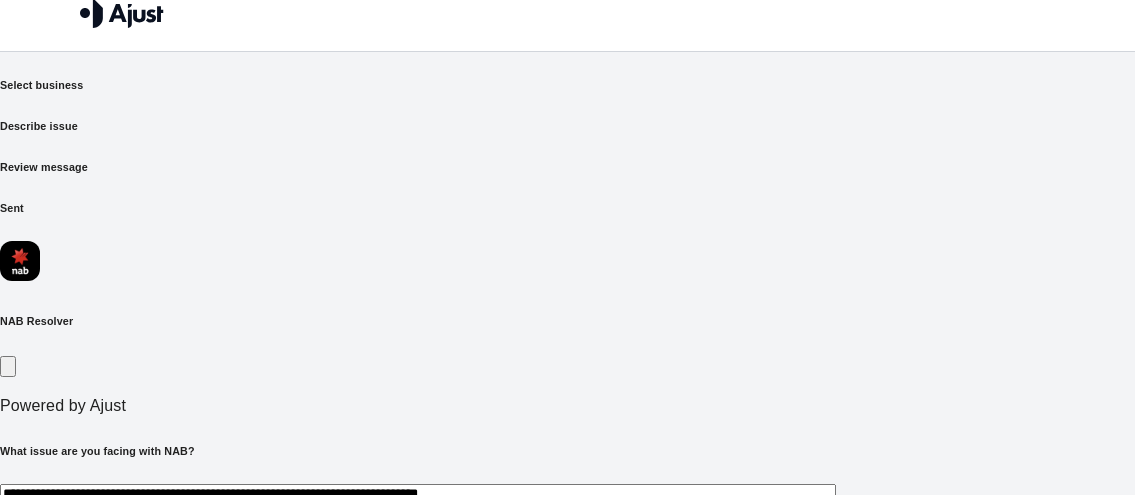 type on "**********" 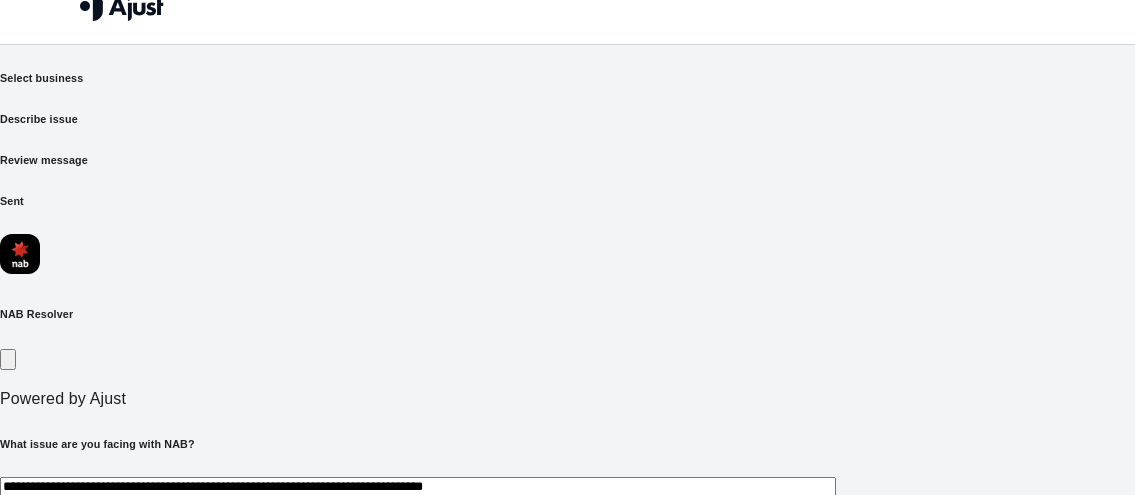 scroll, scrollTop: 45, scrollLeft: 0, axis: vertical 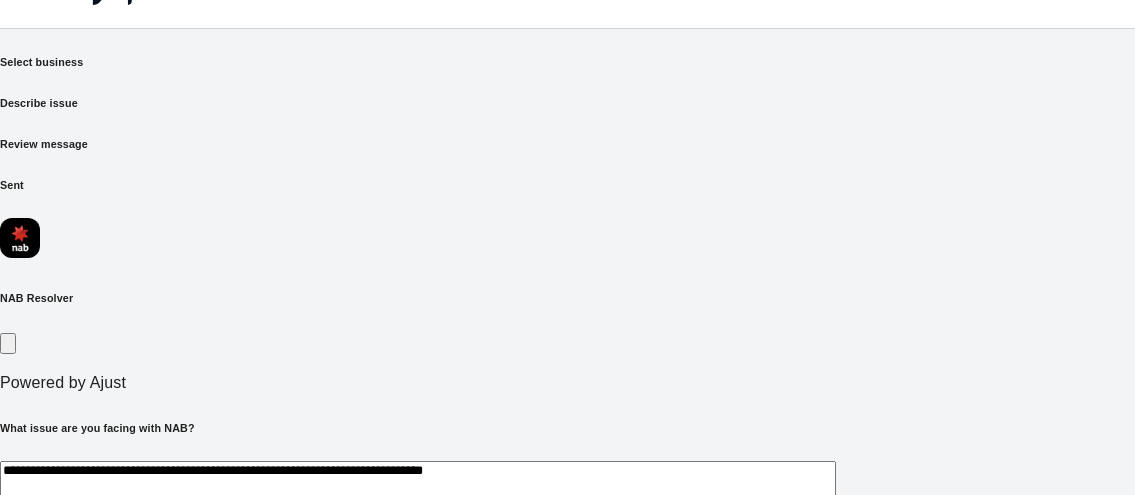 click on "Continue" at bounding box center [86, 596] 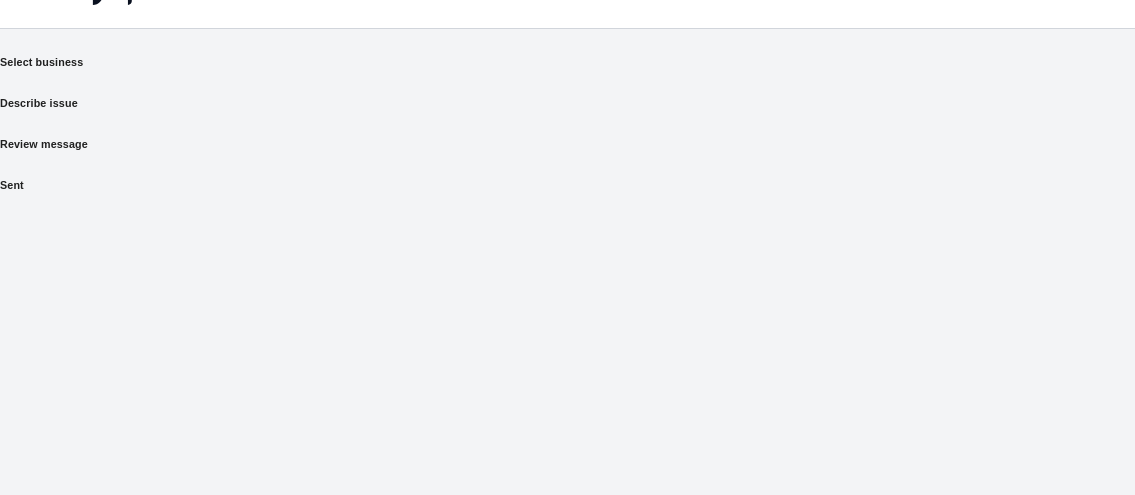 scroll, scrollTop: 13, scrollLeft: 0, axis: vertical 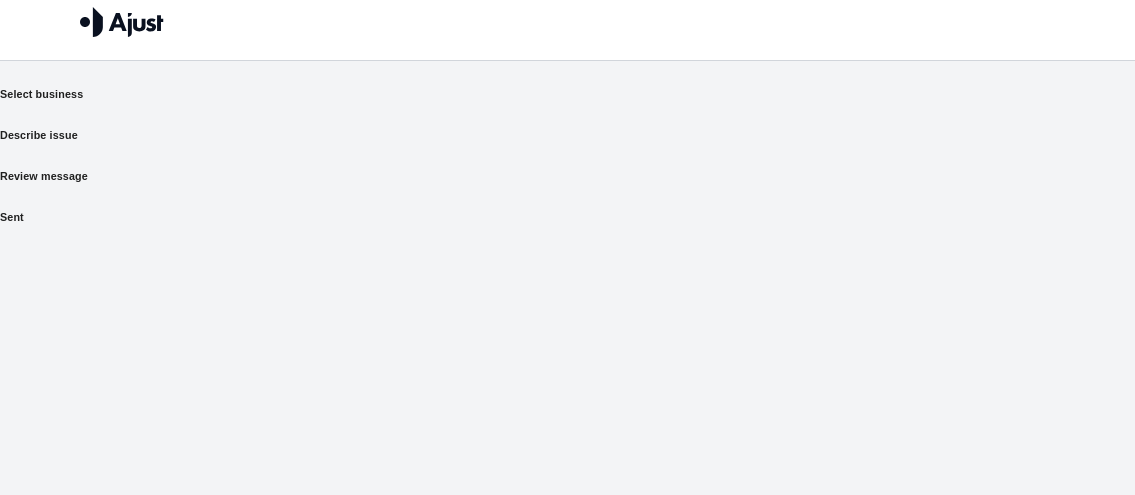 click on "Select business Describe issue Review message Sent Swinging the pendulum in your favour..." at bounding box center (567, 292) 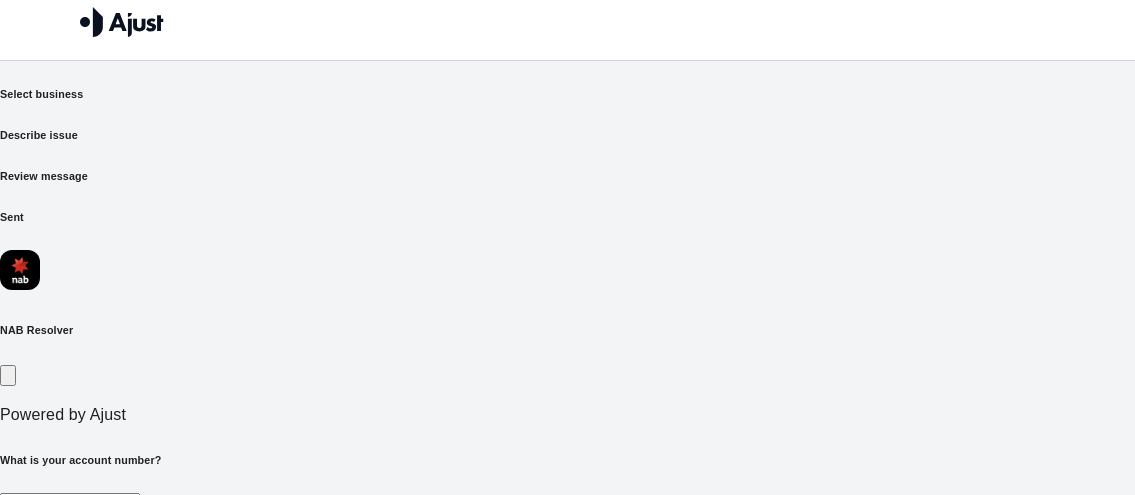 scroll, scrollTop: 0, scrollLeft: 0, axis: both 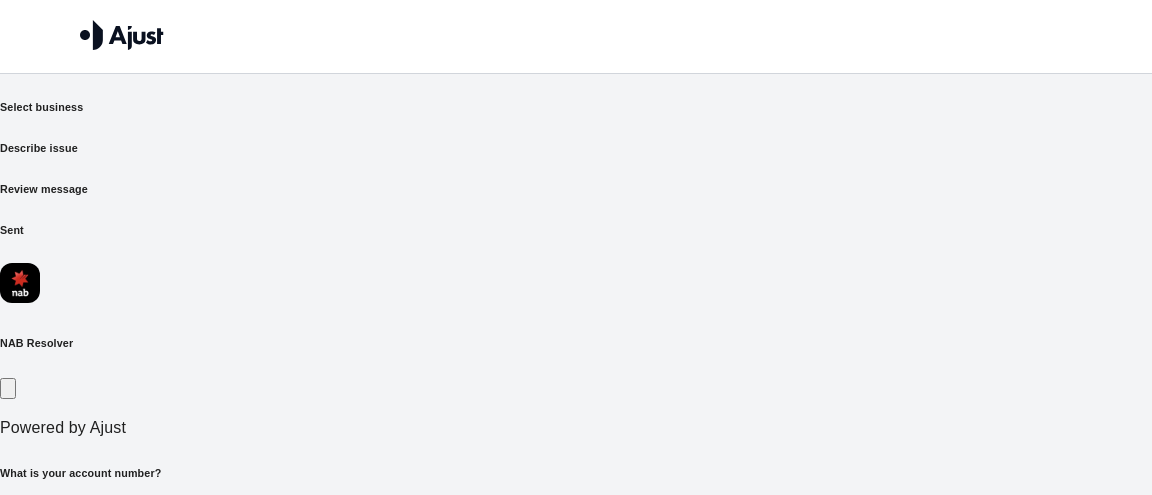 drag, startPoint x: 153, startPoint y: 382, endPoint x: 168, endPoint y: 384, distance: 15.132746 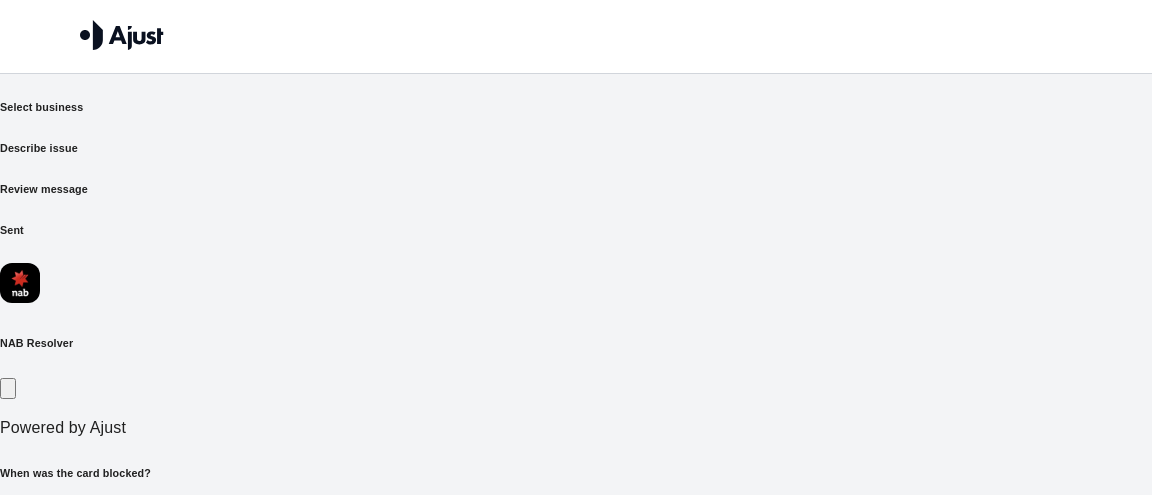 click on "**********" at bounding box center [418, 517] 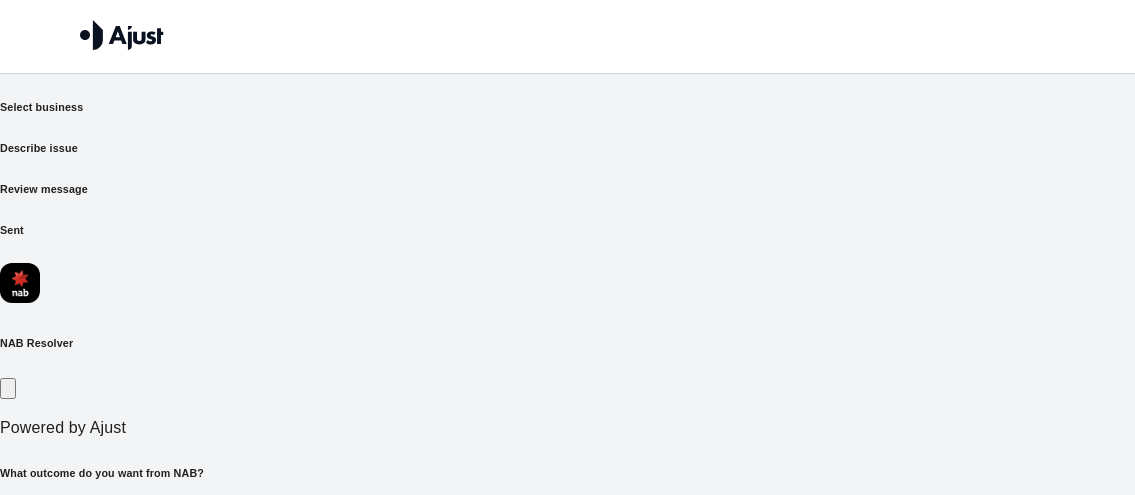 click on "**********" at bounding box center [567, 542] 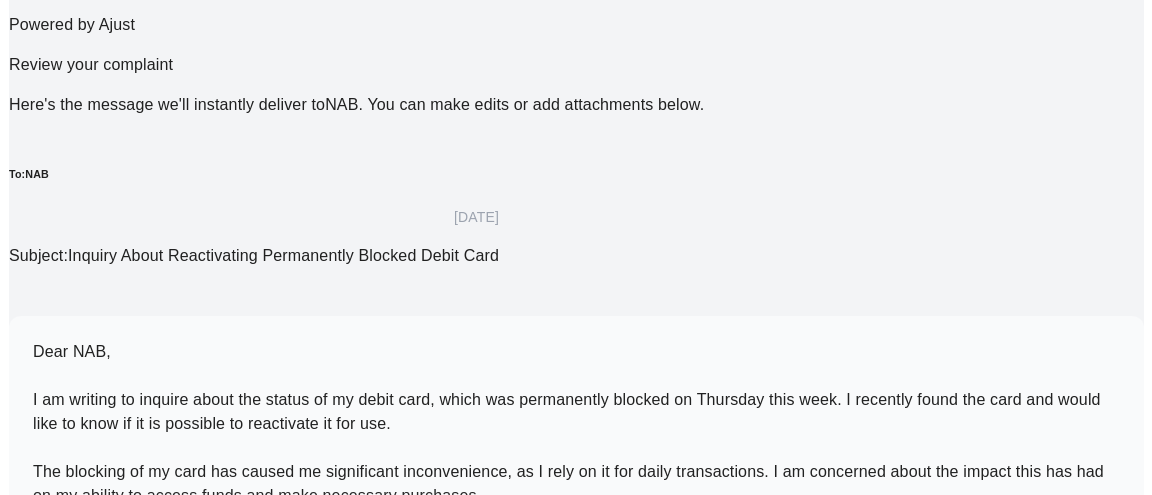 scroll, scrollTop: 408, scrollLeft: 0, axis: vertical 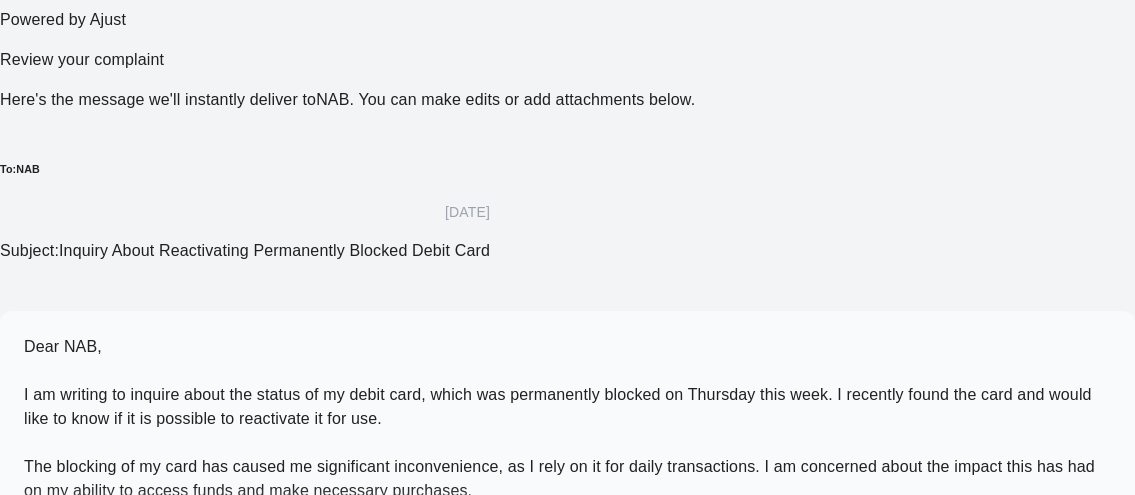 click on "Send Complaint Now" at bounding box center (82, 665) 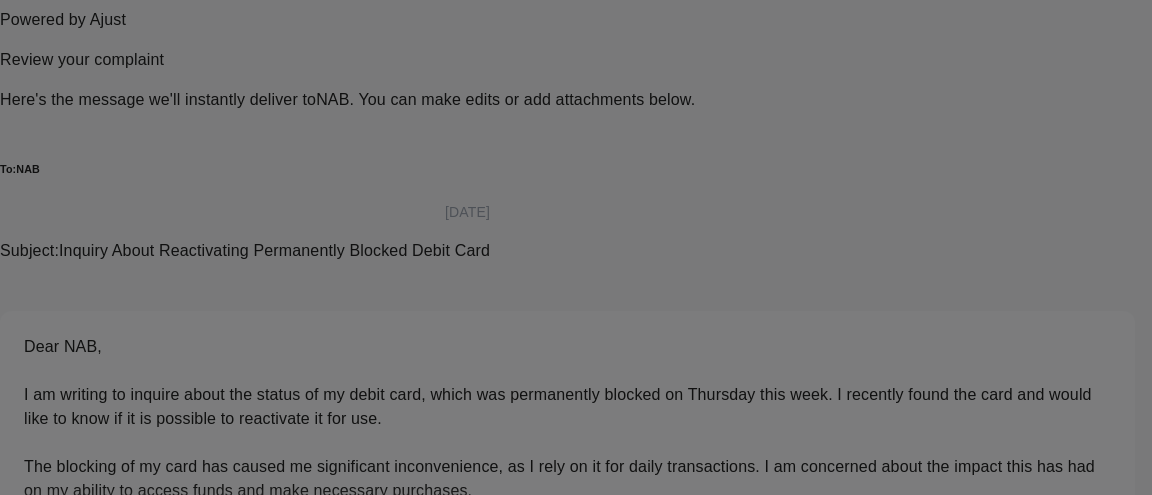 click at bounding box center [397, -109] 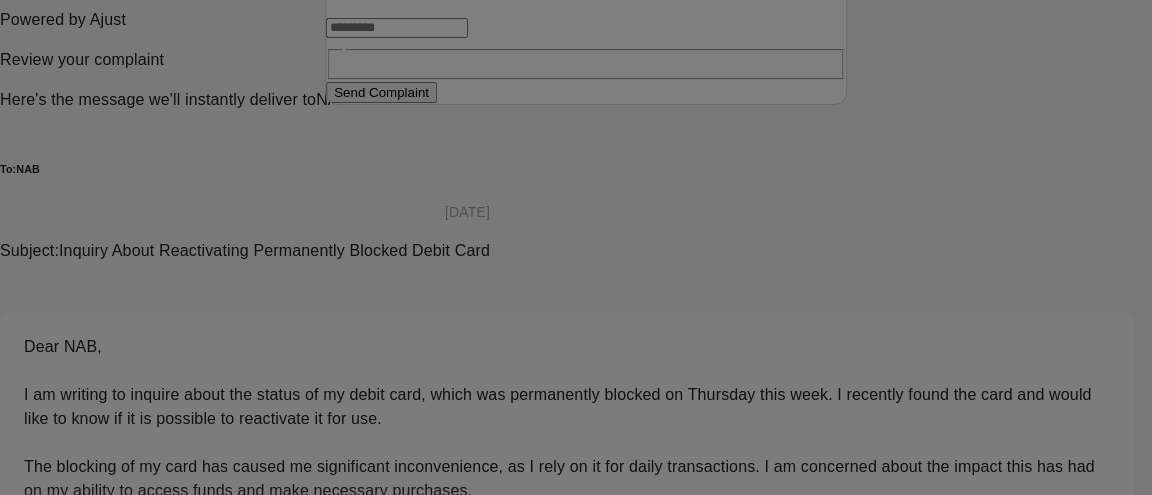 type on "**********" 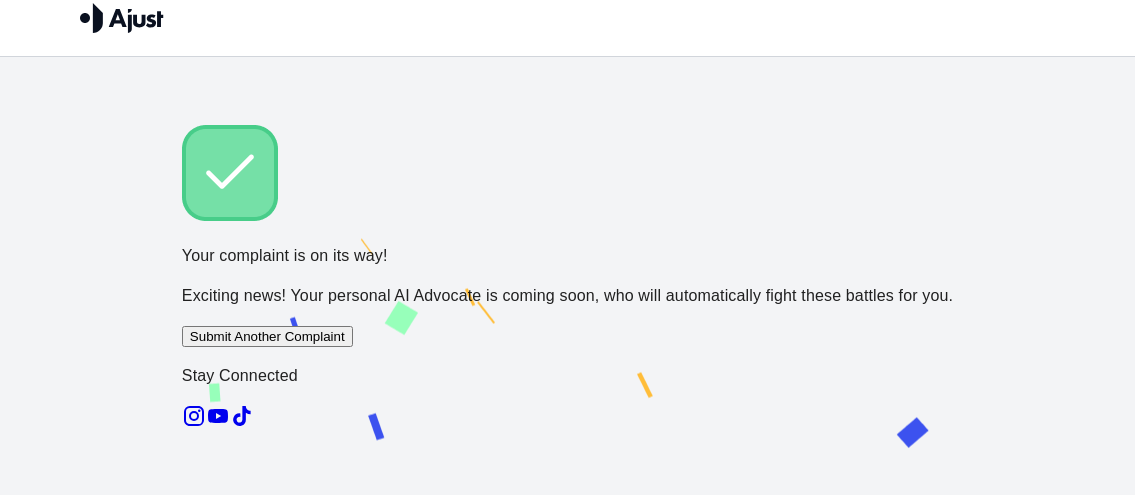 scroll, scrollTop: 31, scrollLeft: 0, axis: vertical 